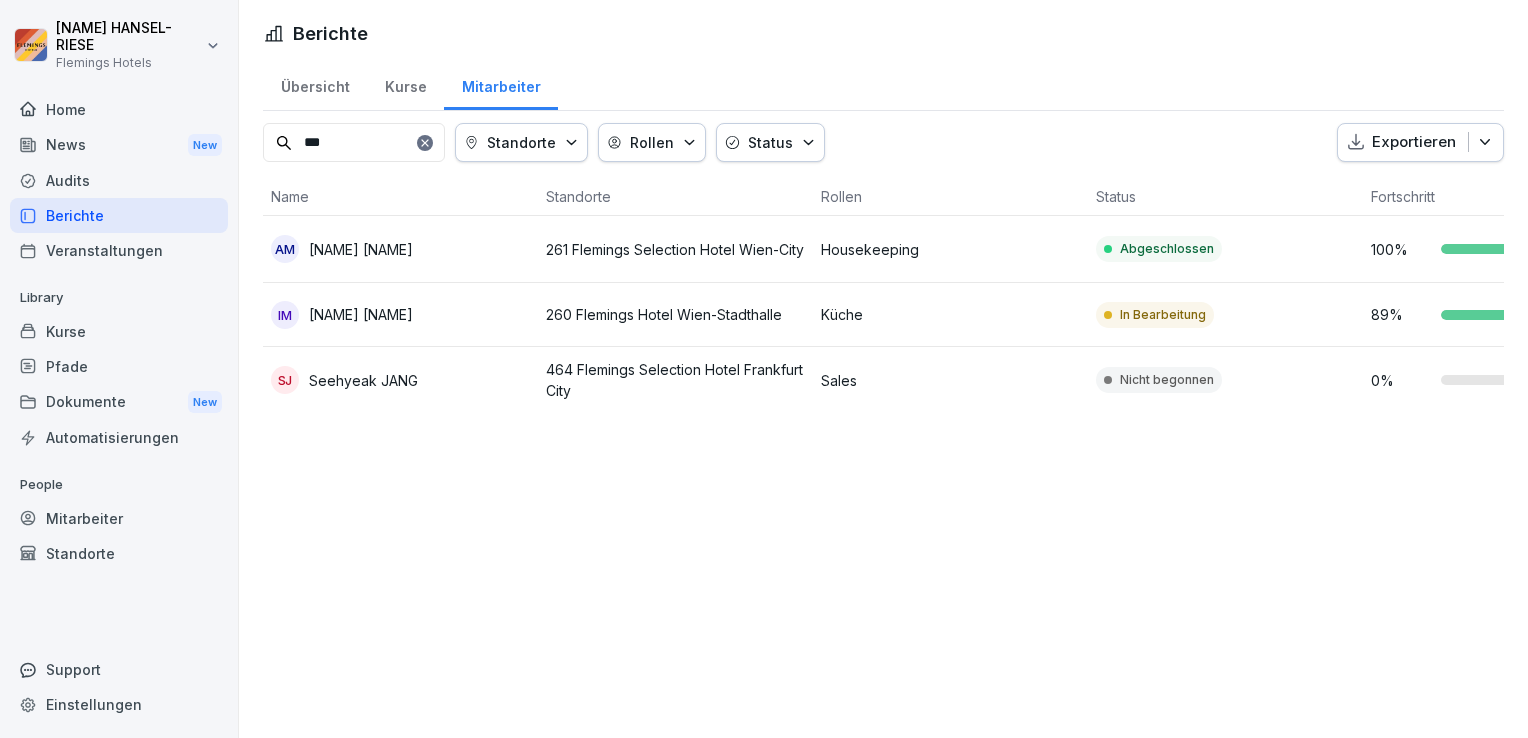 scroll, scrollTop: 0, scrollLeft: 0, axis: both 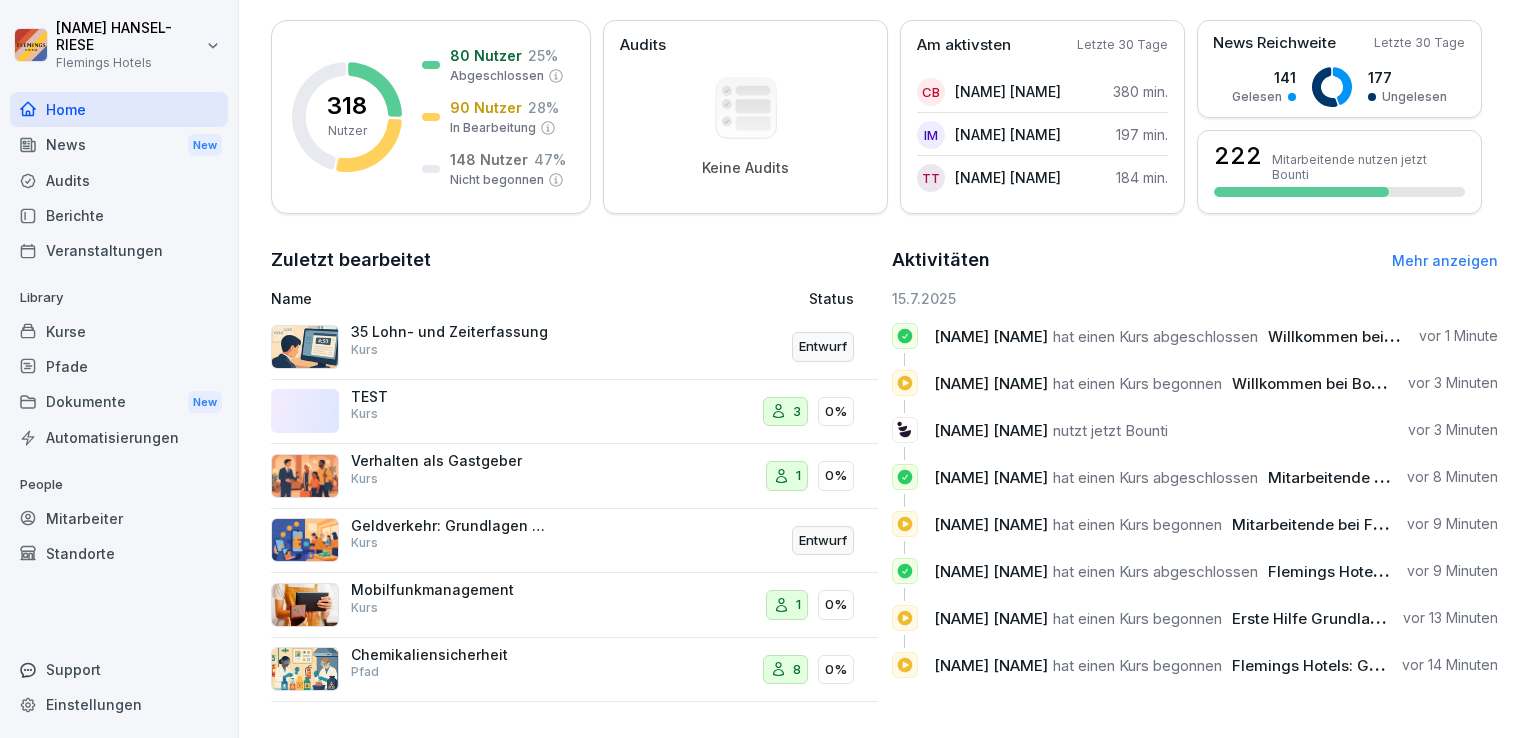 click on "Kurse" at bounding box center (119, 331) 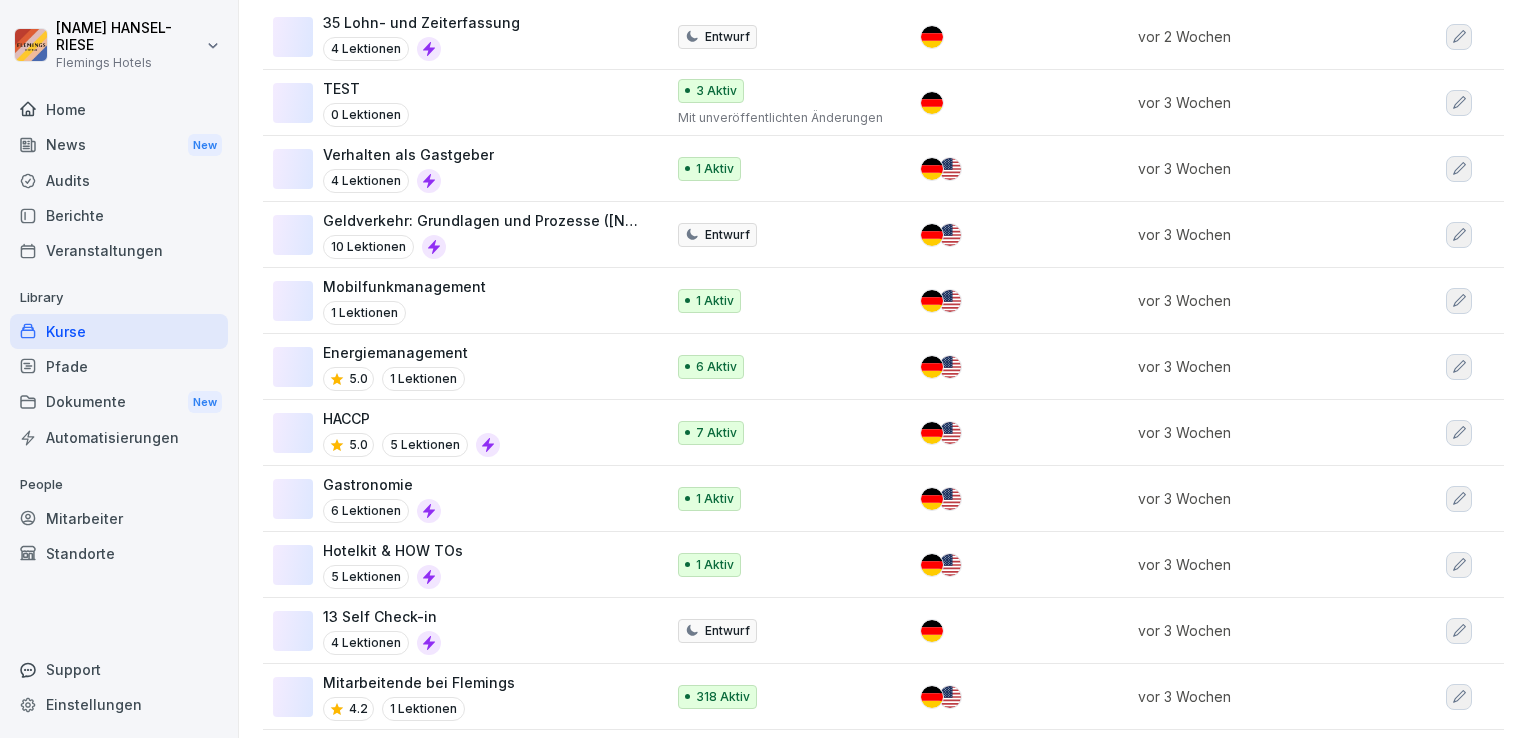 scroll, scrollTop: 0, scrollLeft: 0, axis: both 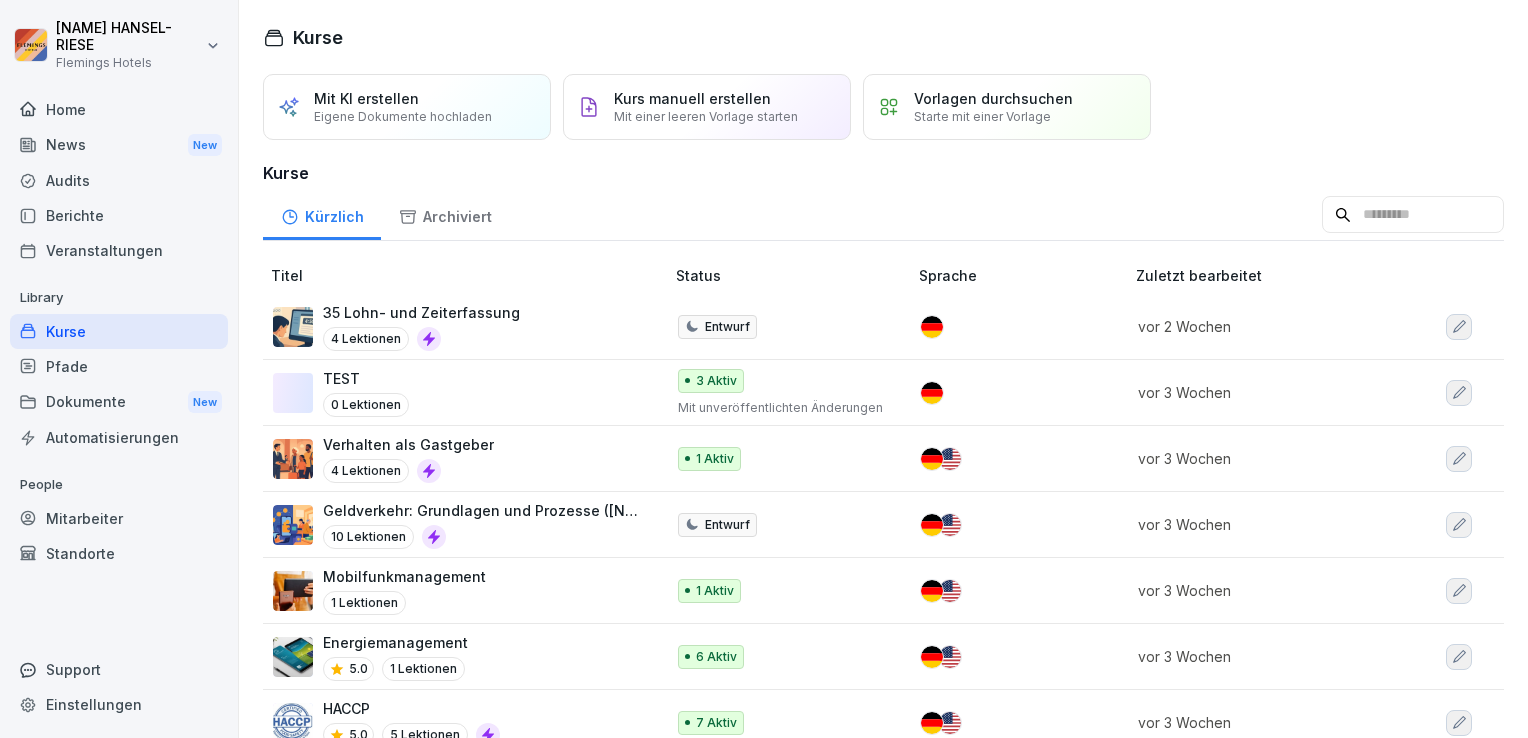 click on "Pfade" at bounding box center [119, 366] 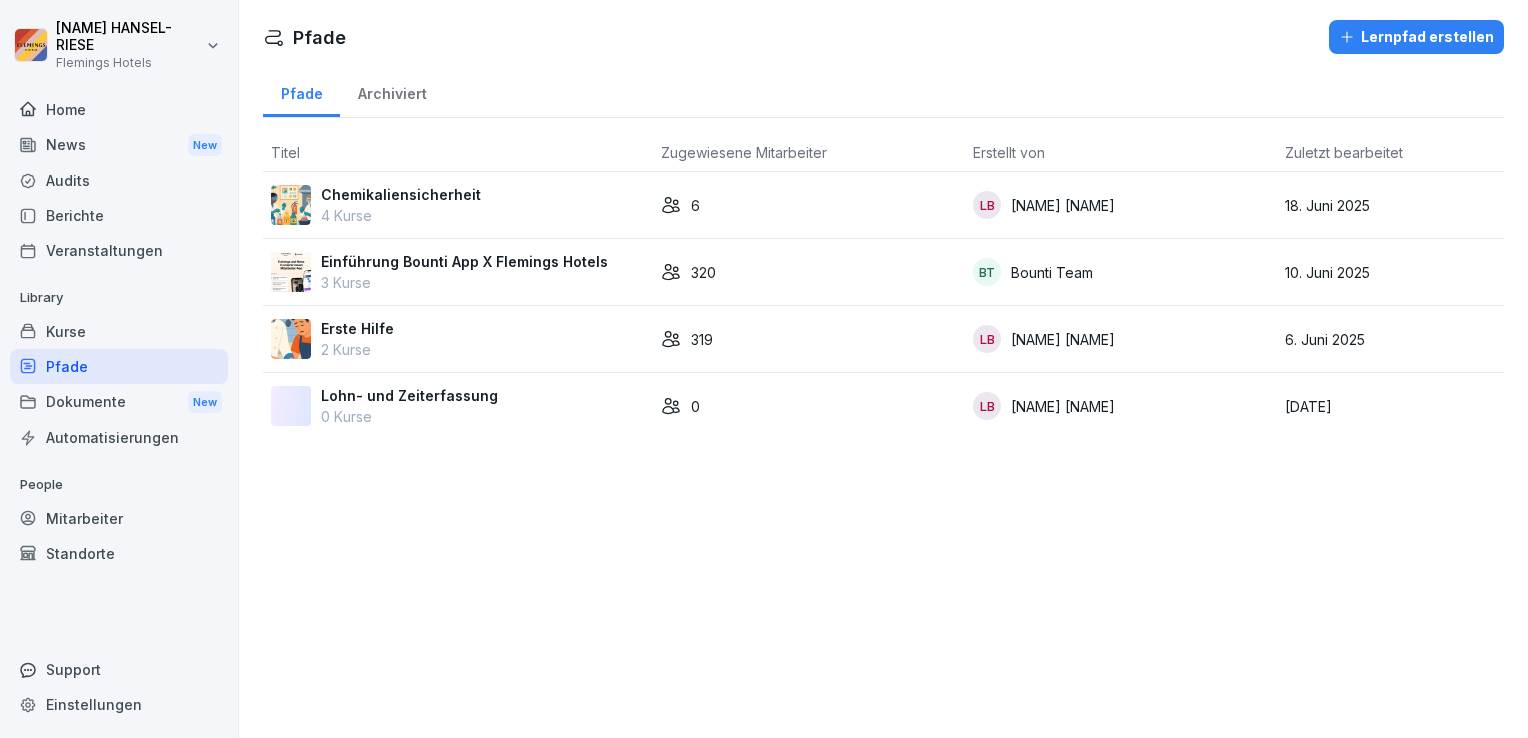 click on "Kurse" at bounding box center (119, 331) 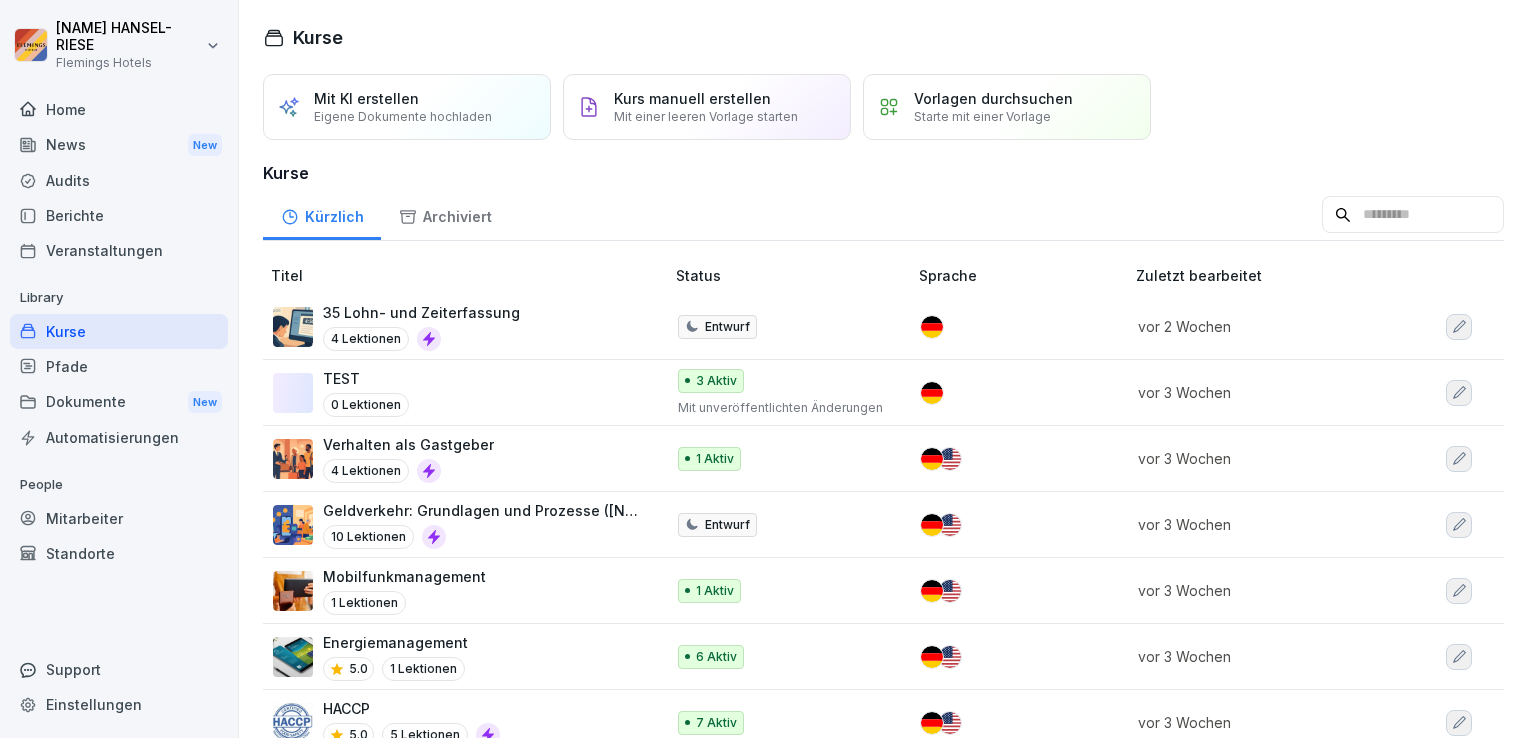 click on "Mobilfunkmanagement 1 Lektionen" at bounding box center [458, 590] 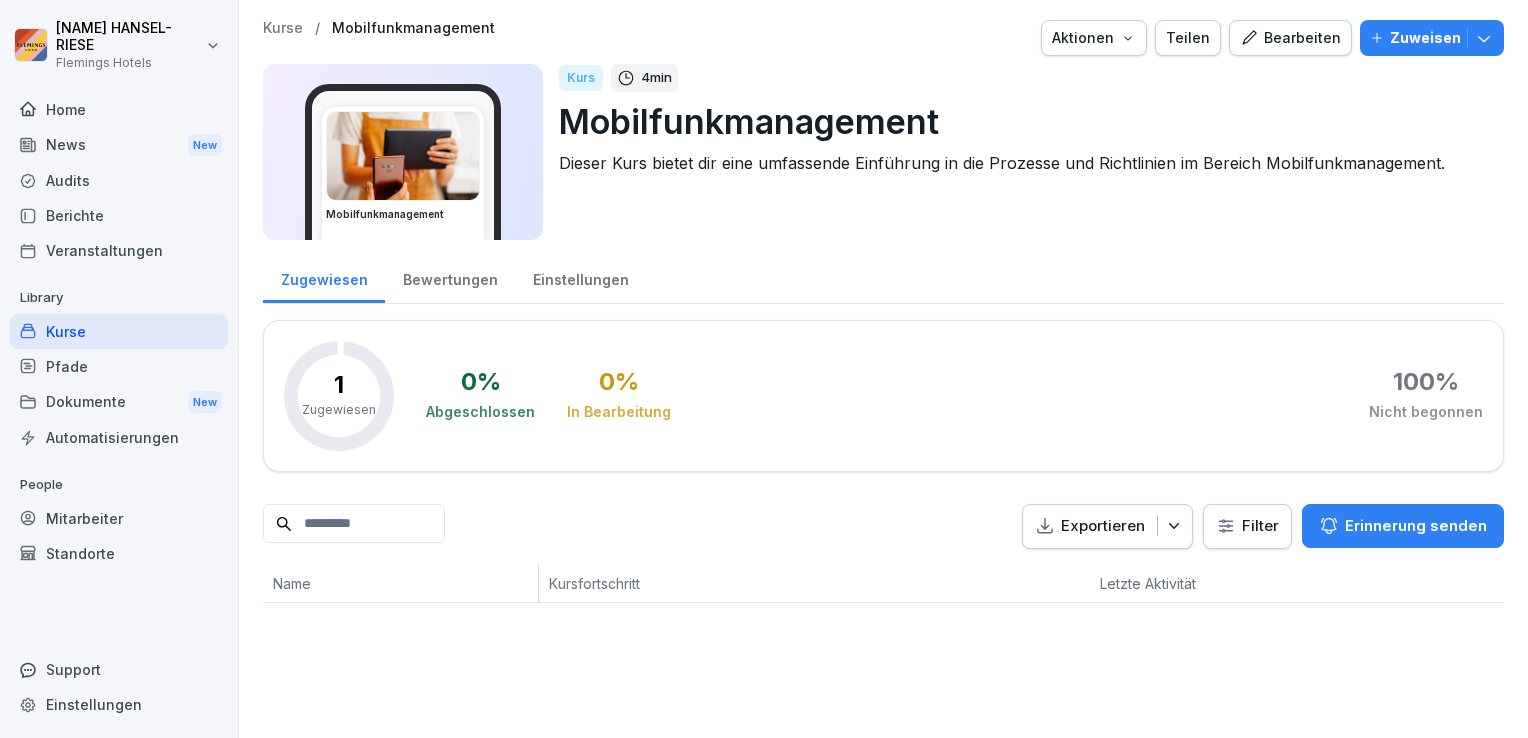 scroll, scrollTop: 0, scrollLeft: 0, axis: both 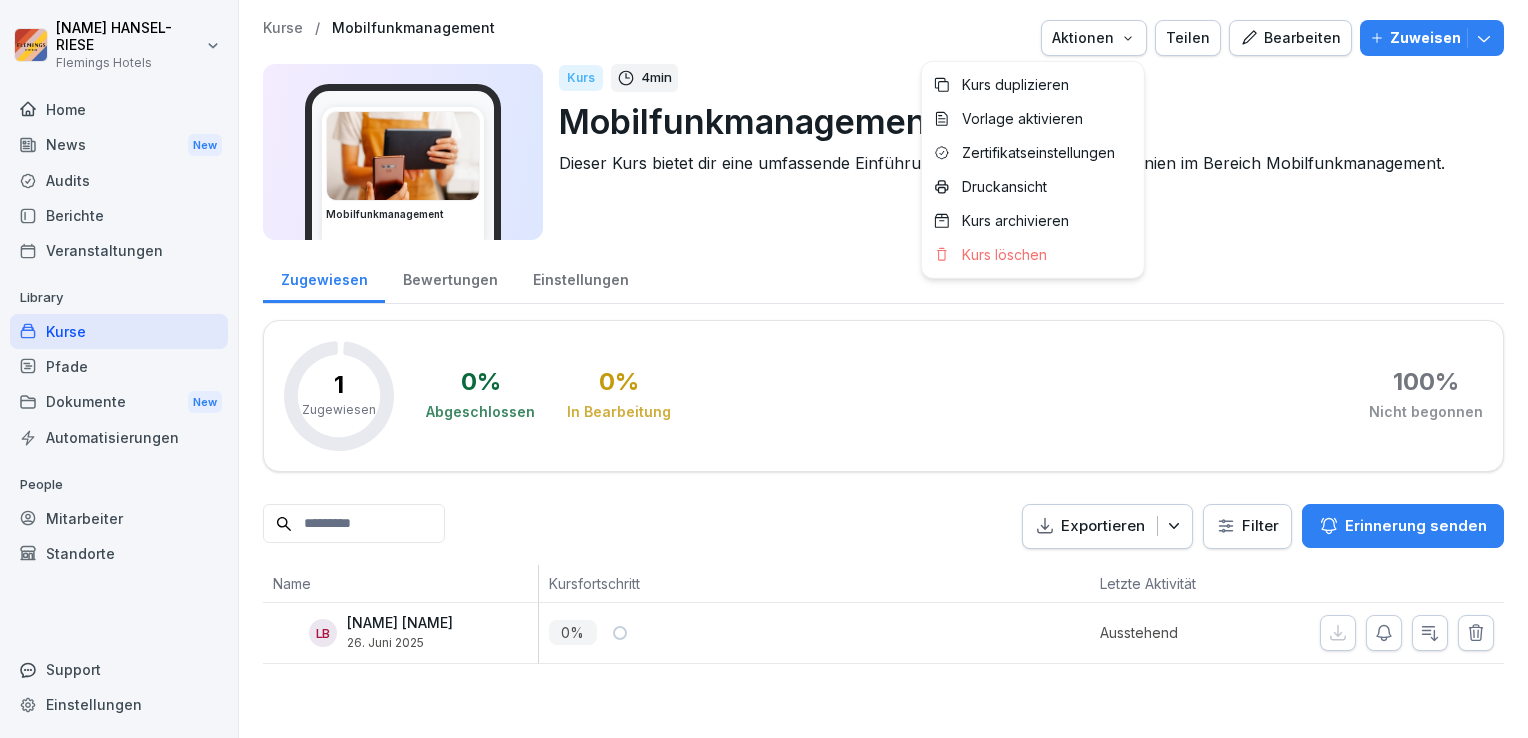 click on "Aktionen" at bounding box center [1094, 38] 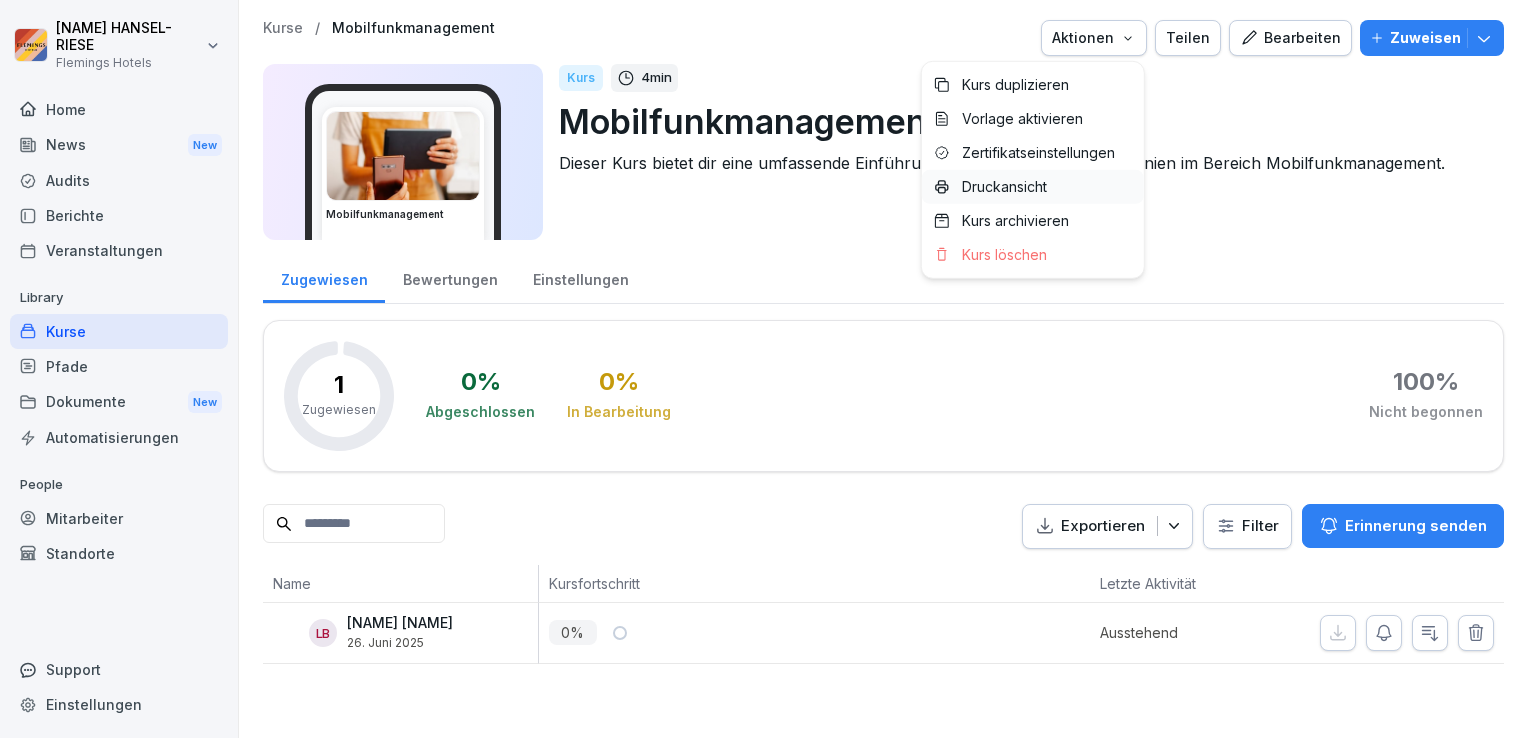 click on "Druckansicht" at bounding box center (1004, 187) 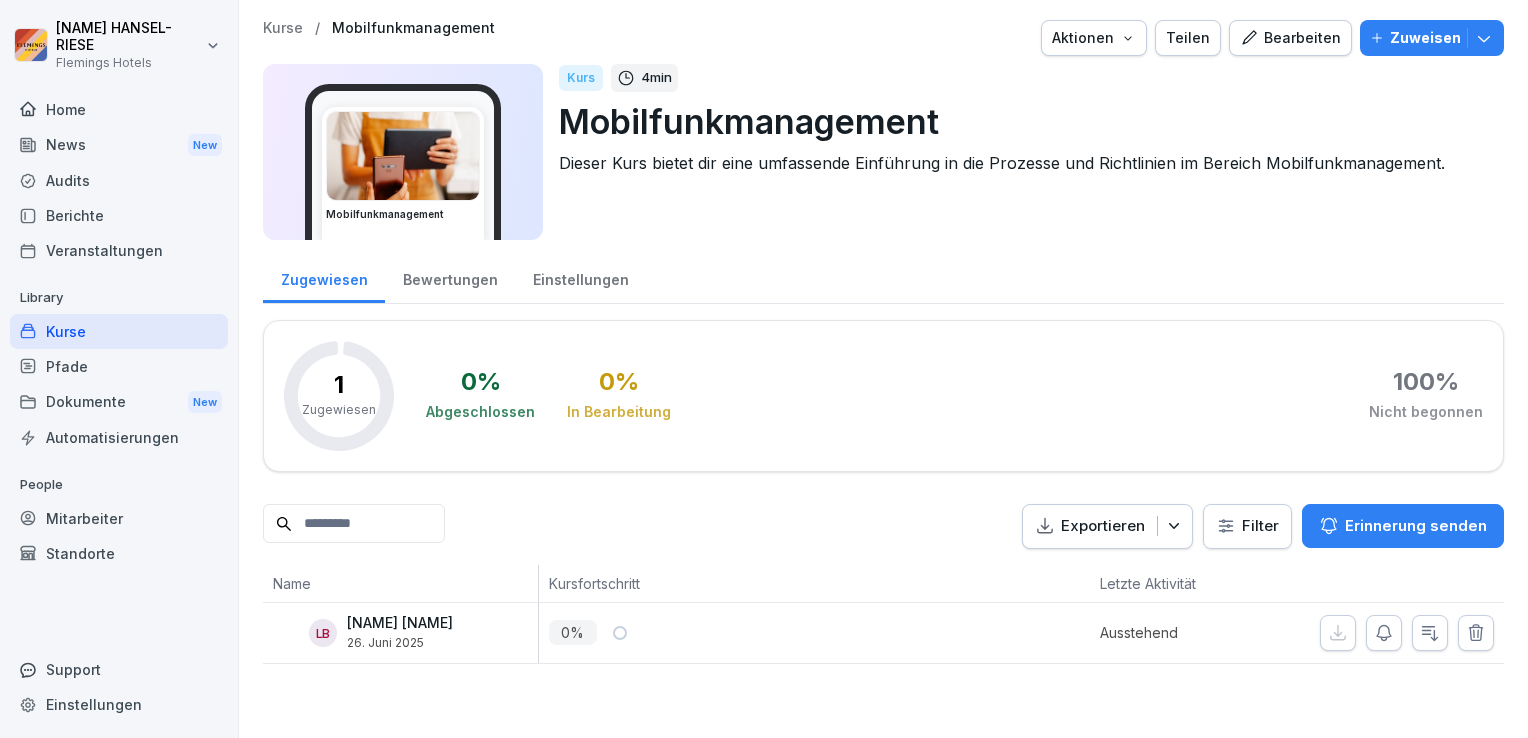 click on "Bearbeiten" at bounding box center [1290, 38] 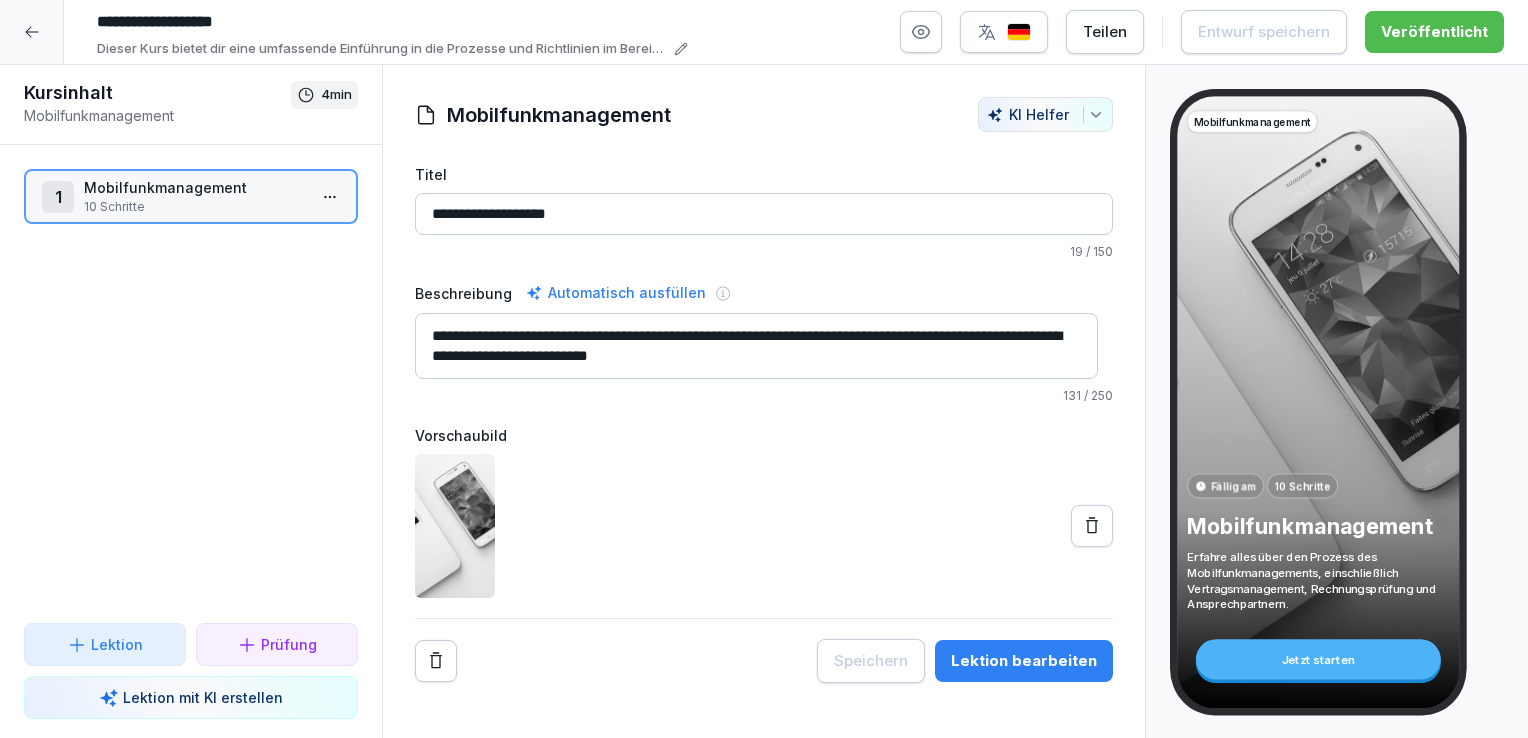 click at bounding box center (32, 32) 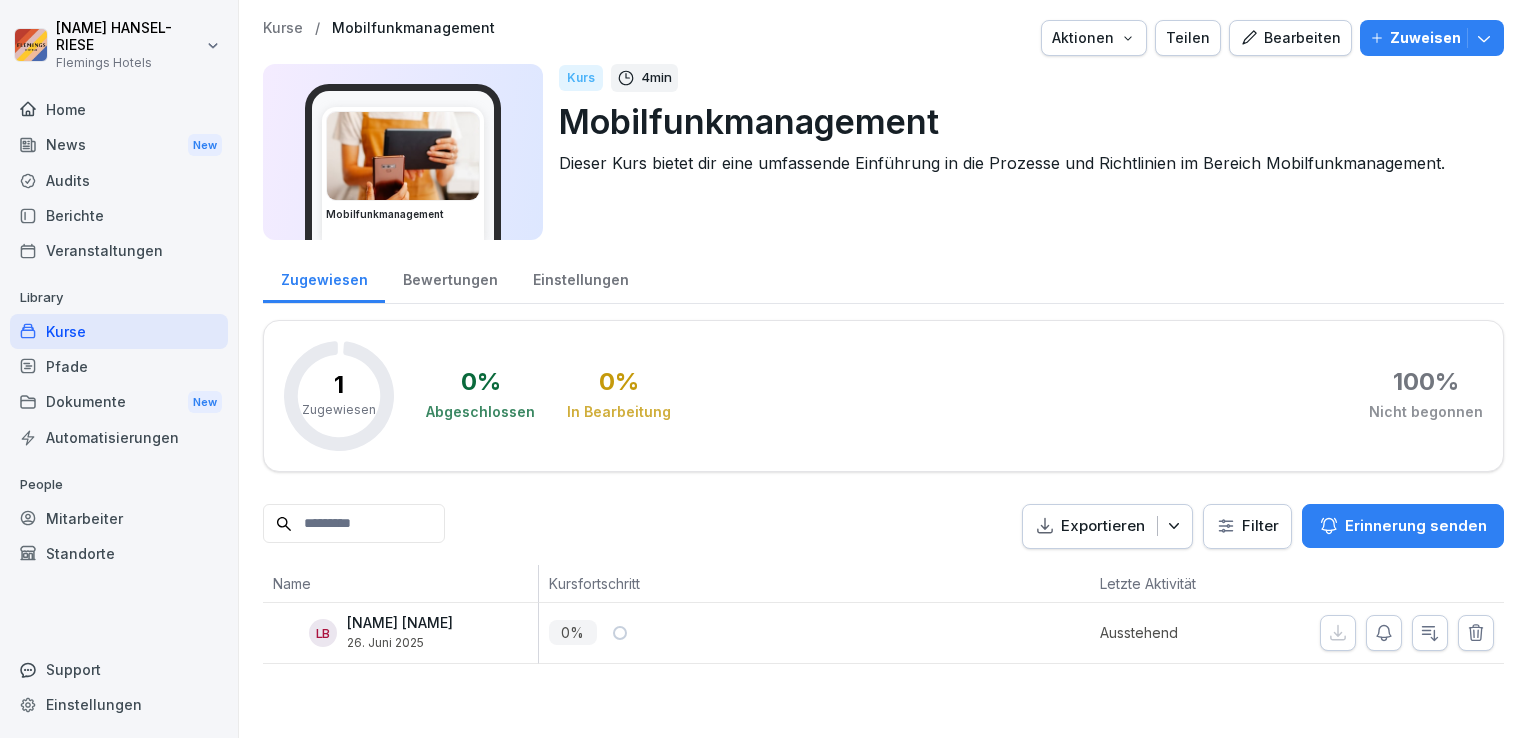 click on "Kurse" at bounding box center (119, 331) 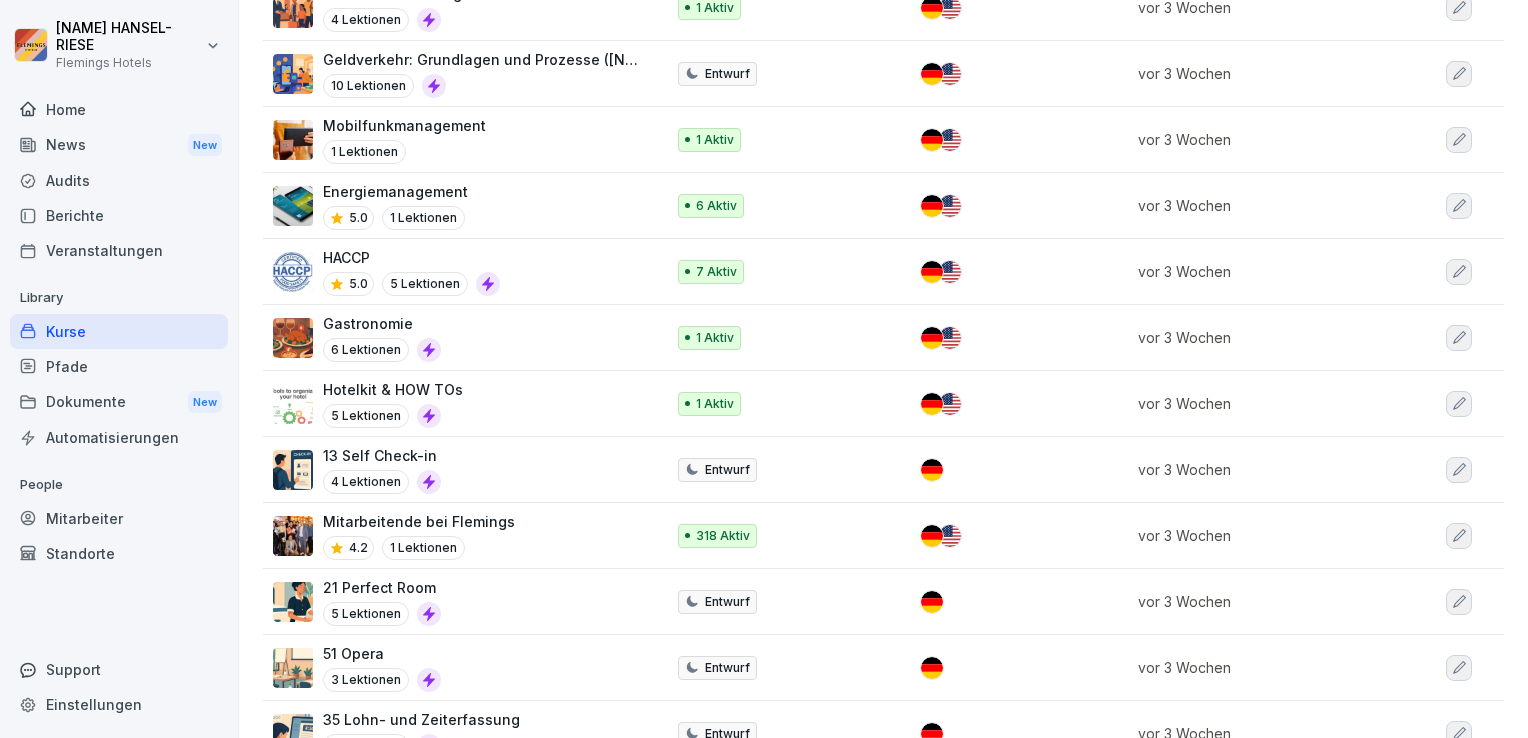 scroll, scrollTop: 500, scrollLeft: 0, axis: vertical 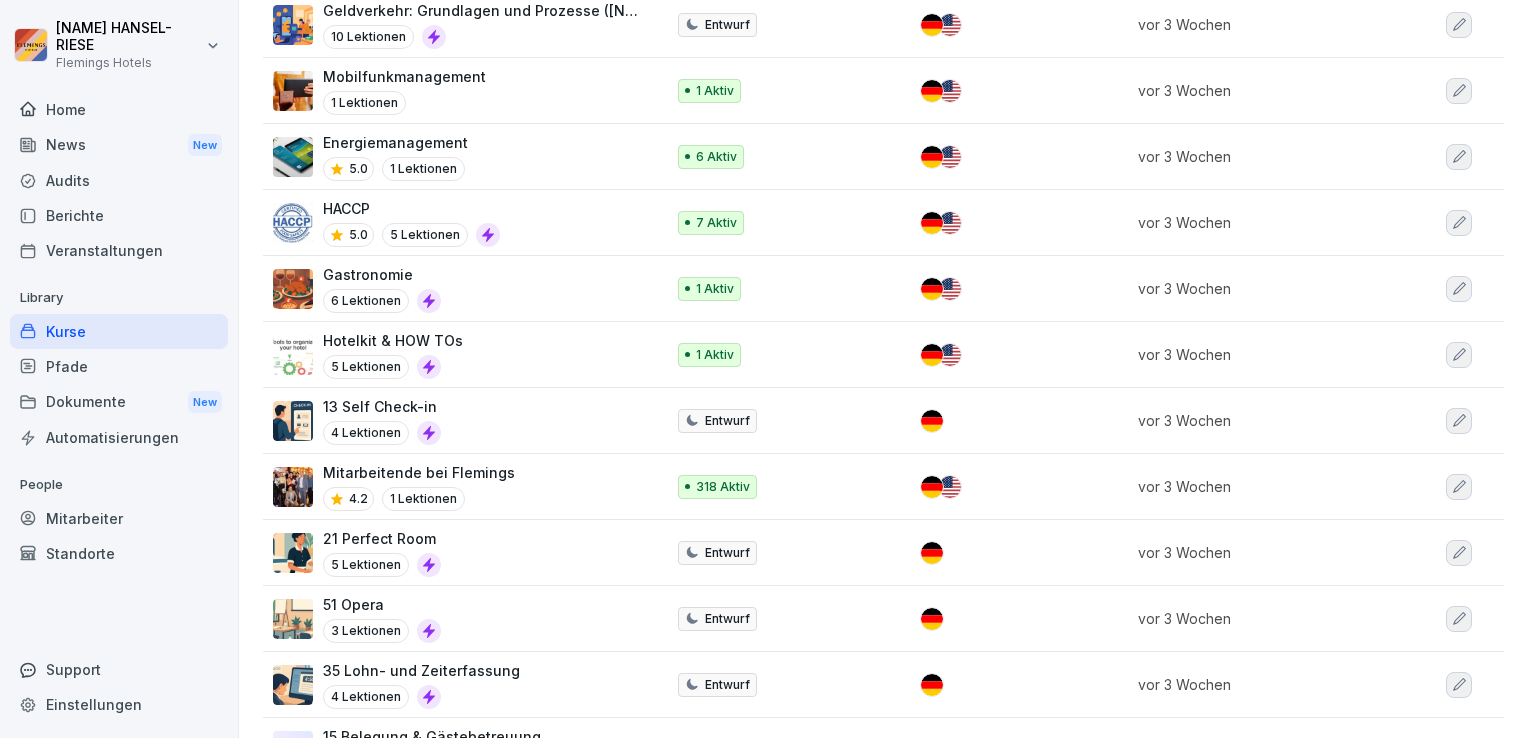 click on "Mitarbeitende bei Flemings 4.2 1 Lektionen" at bounding box center [458, 486] 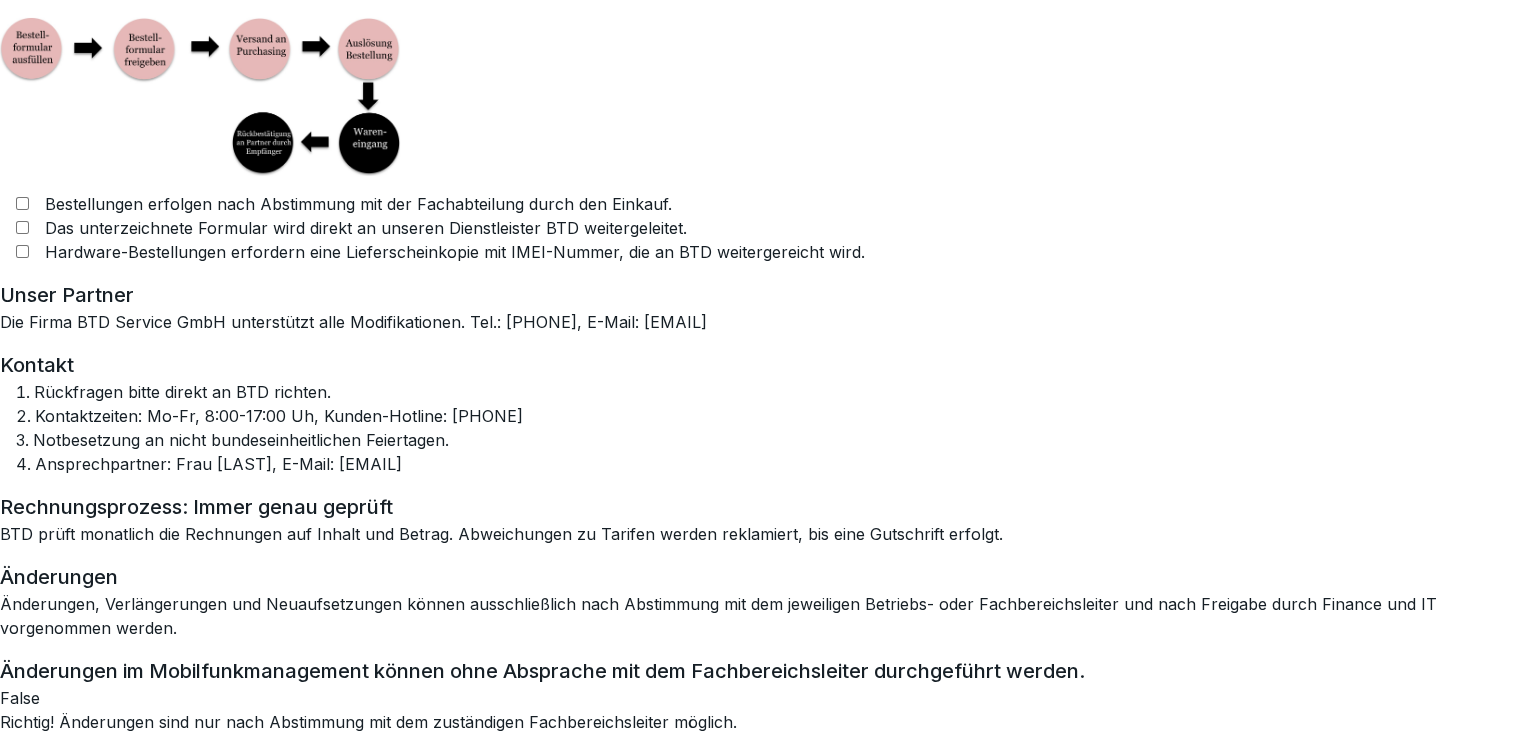 scroll, scrollTop: 136, scrollLeft: 0, axis: vertical 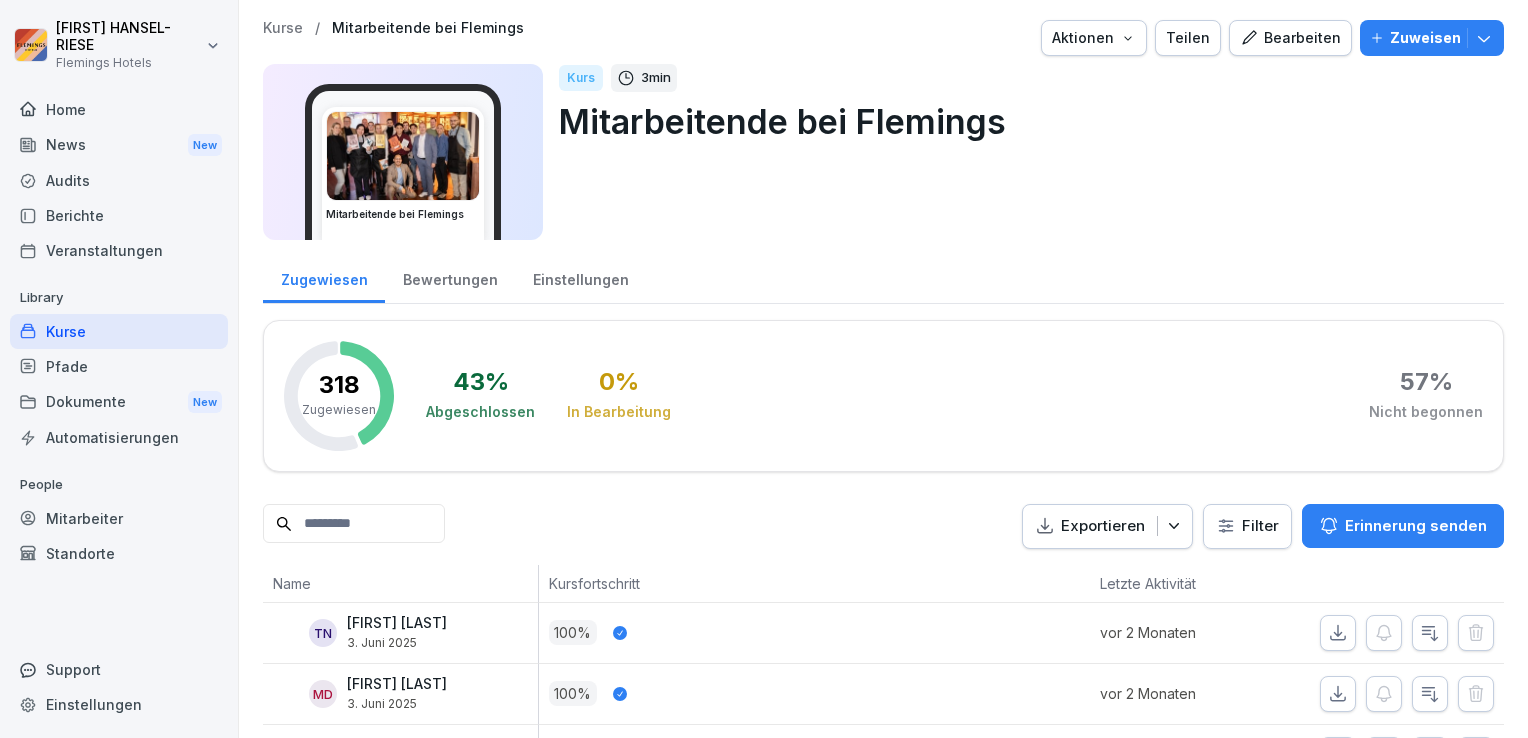 click on "Aktionen" at bounding box center (1094, 38) 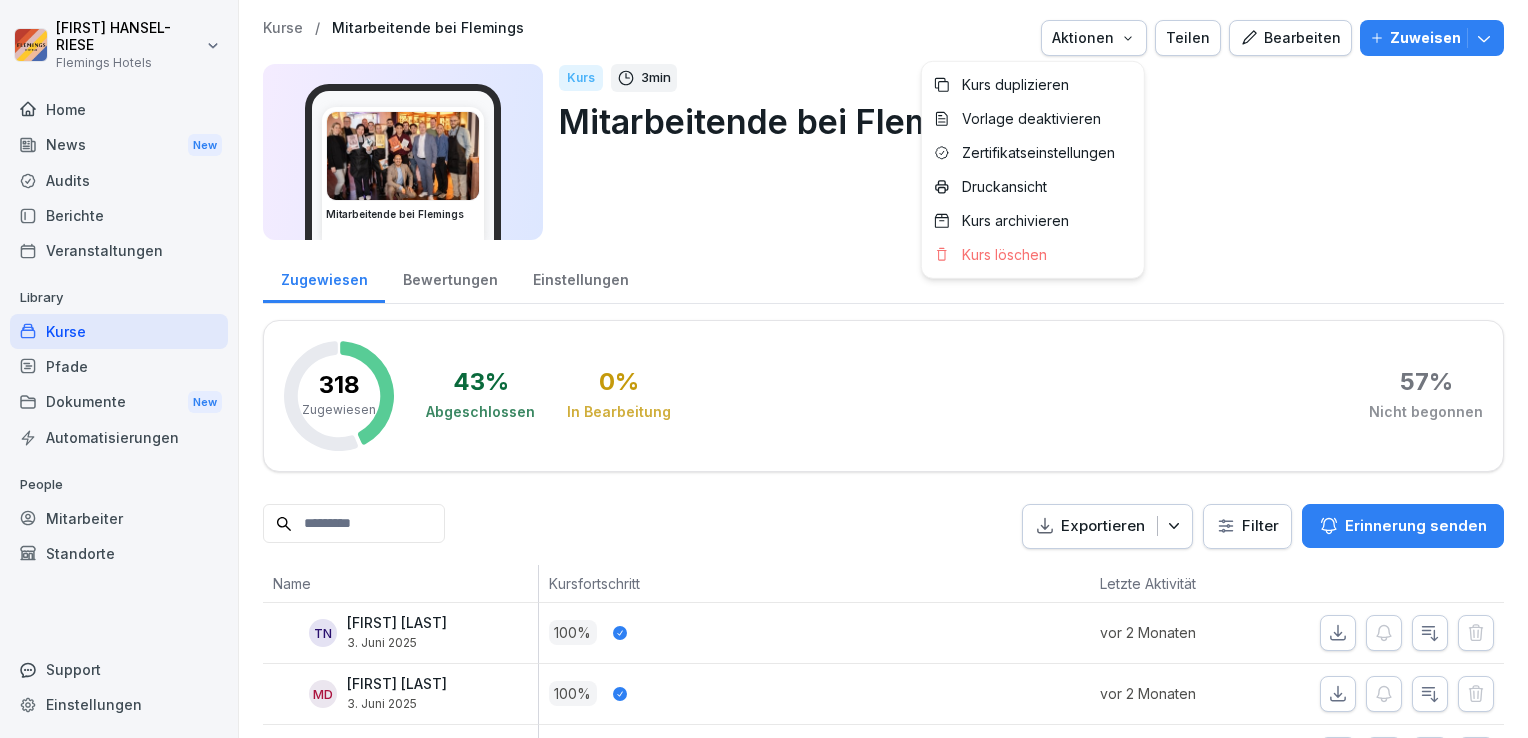 click on "Jennifer   HANSEL-RIESE Flemings Hotels Home News New Audits Berichte Veranstaltungen Library Kurse Pfade Dokumente New Automatisierungen People Mitarbeiter Standorte Support Einstellungen Kurse / Mitarbeitende bei Flemings Aktionen   Teilen Bearbeiten Zuweisen Mitarbeitende bei Flemings Kurs 3  min Mitarbeitende bei Flemings Zugewiesen Bewertungen Einstellungen 318 Zugewiesen 43 % Abgeschlossen 0 % In Bearbeitung 57 % Nicht begonnen Exportieren Filter Erinnerung senden Name Kursfortschritt Letzte Aktivität TN Tessa NEUMANN 3. Juni 2025 100 % vor 2 Monaten MD Marcia DOUM 3. Juni 2025 100 % vor 2 Monaten GS Gregor SCHERTLER 4. Juni 2025 100 % vor 7 Stunden CD Corinna DRECKER-GÖTTERT 26. Juni 2025 100 % vor 3 Wochen Bounti Team 26. Juni 2025 0 % Ausstehend AA Ahmed ABDELAZIEM 26. Juni 2025 0 % Ausstehend JA Jamal ABDULRAHMANOV 26. Juni 2025 0 % Ausstehend IE Isam ABO EL EZ 26. Juni 2025 0 % Ausstehend AA Alaiza Imelda ABRAHAM 26. Juni 2025 0 % Ausstehend AB Ali ABU BAKR 26. Juni 2025 0 % Ausstehend KA 0 % JA" at bounding box center [764, 369] 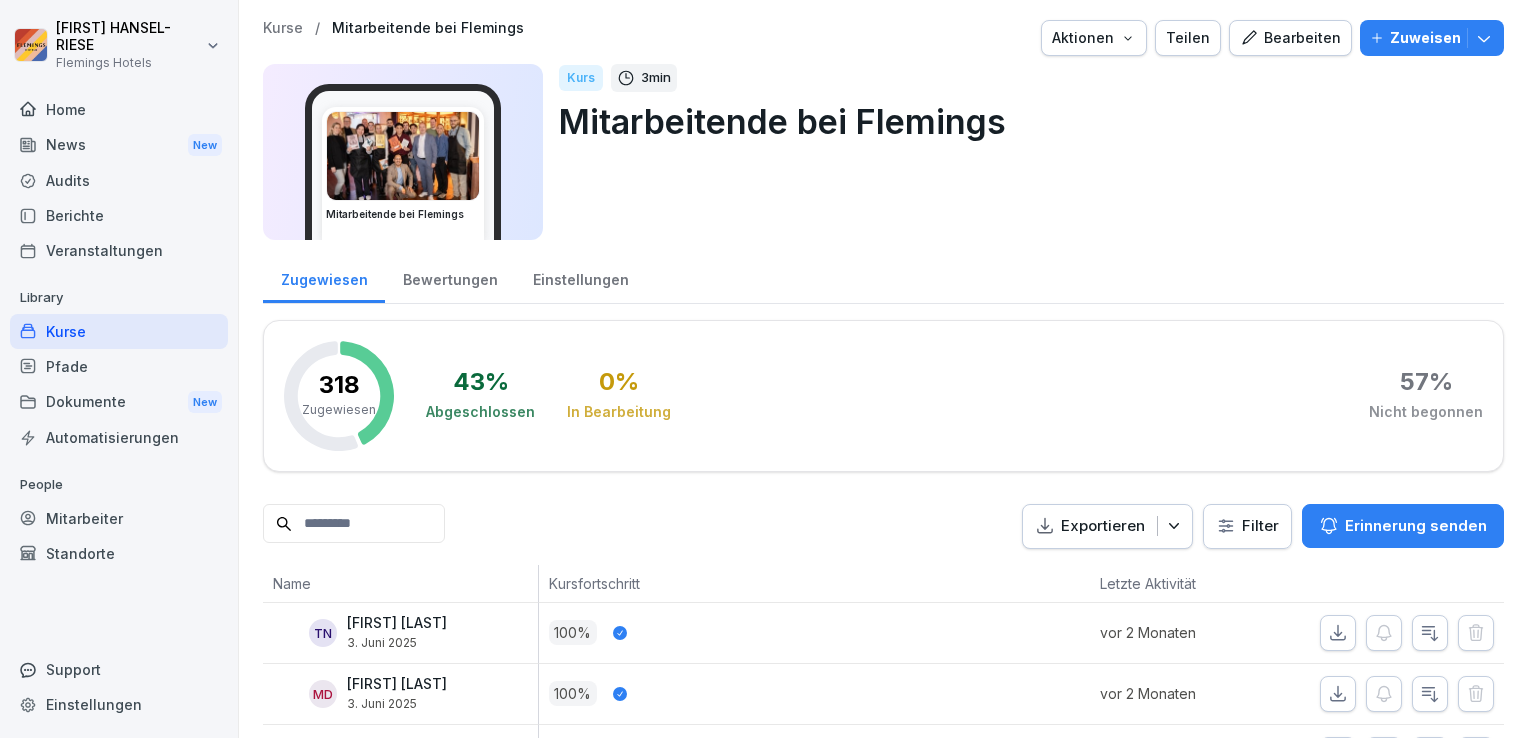 click on "Home" at bounding box center [119, 109] 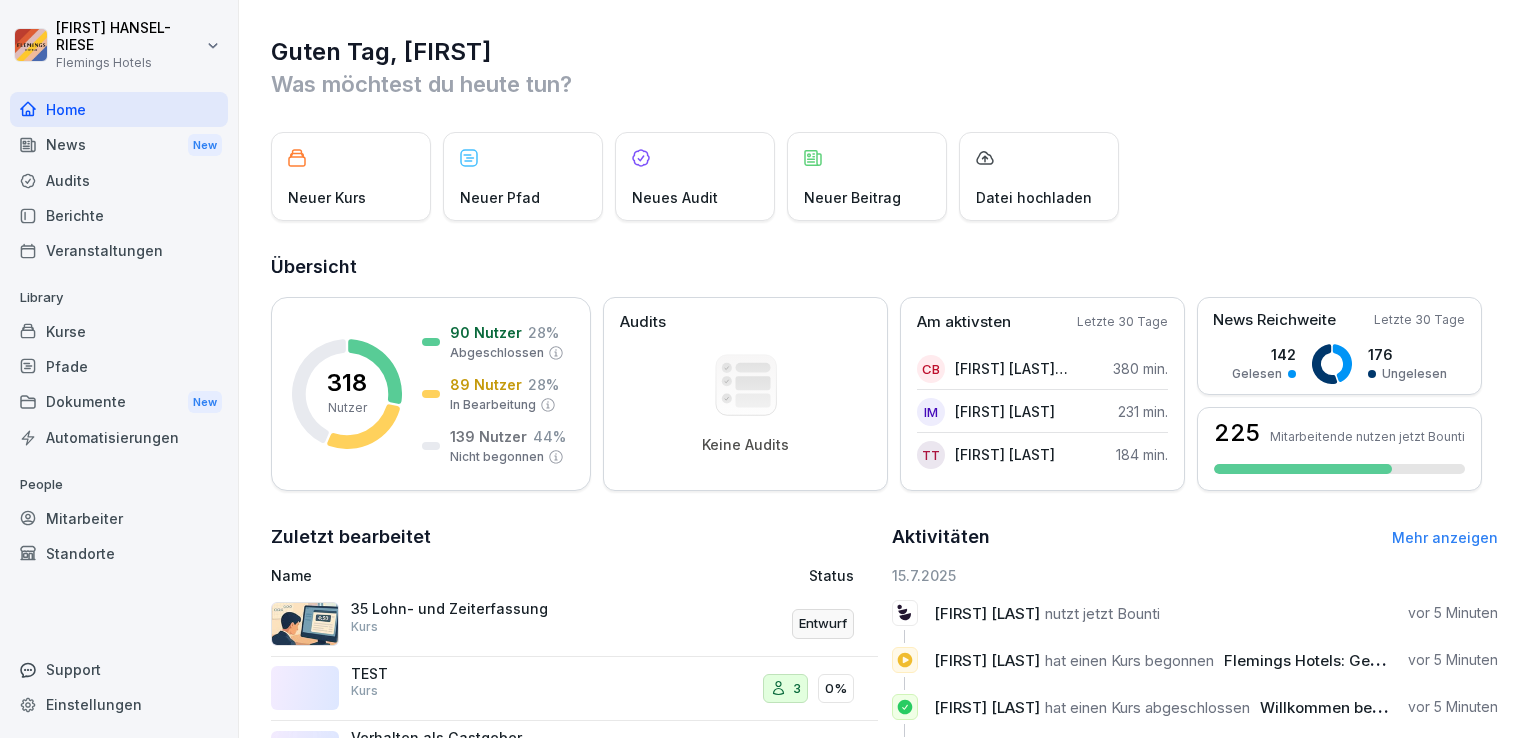 click on "Berichte" at bounding box center [119, 215] 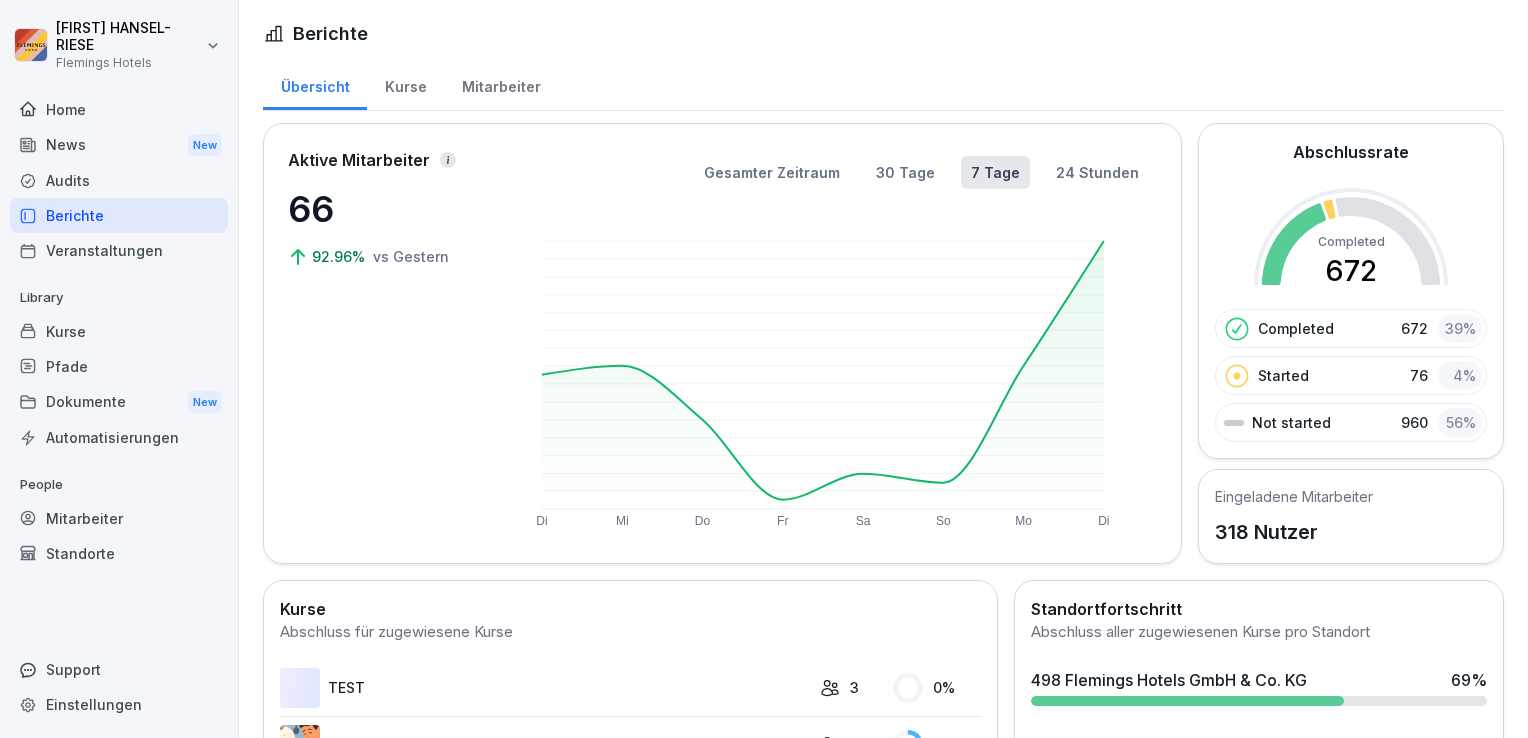 click on "Home" at bounding box center [119, 109] 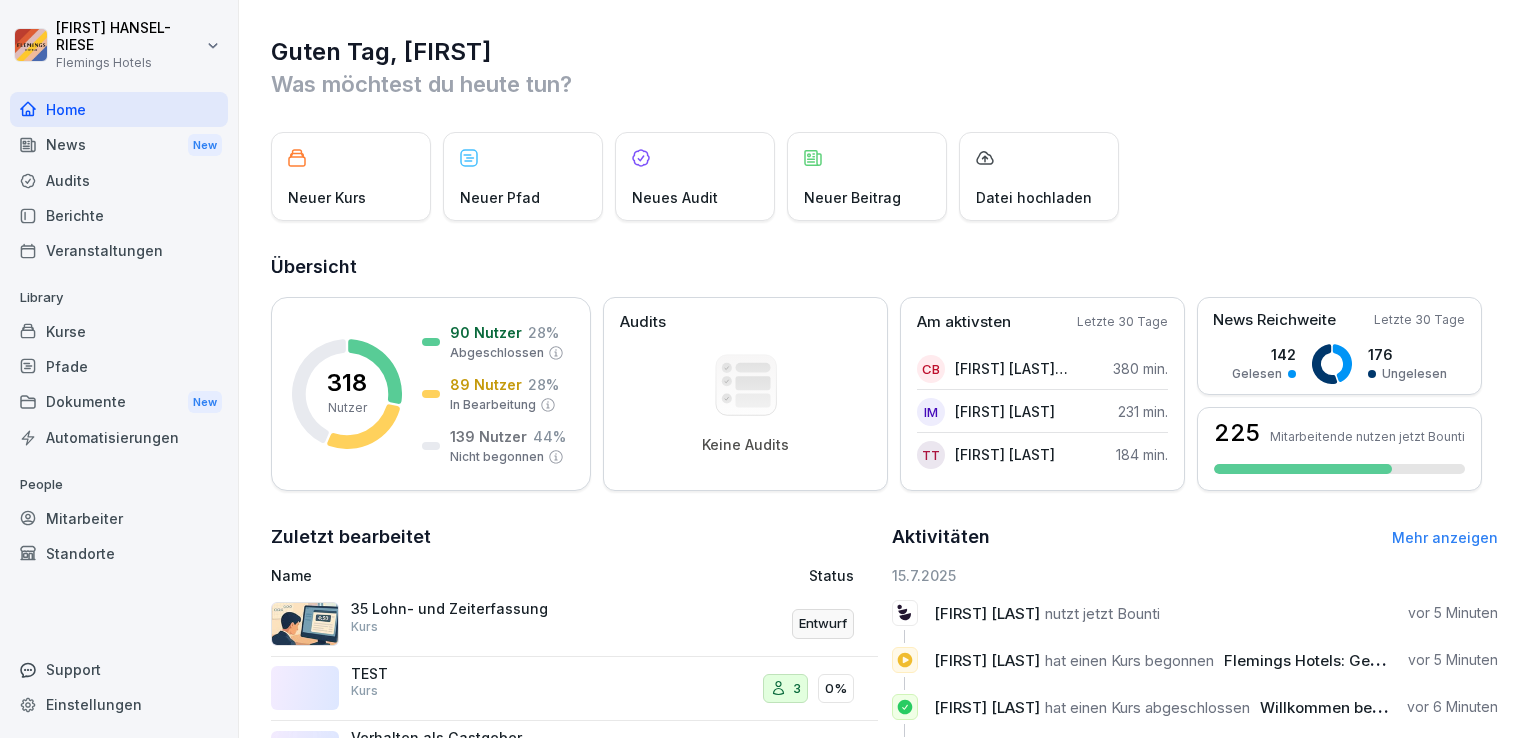 click on "Berichte" at bounding box center [119, 215] 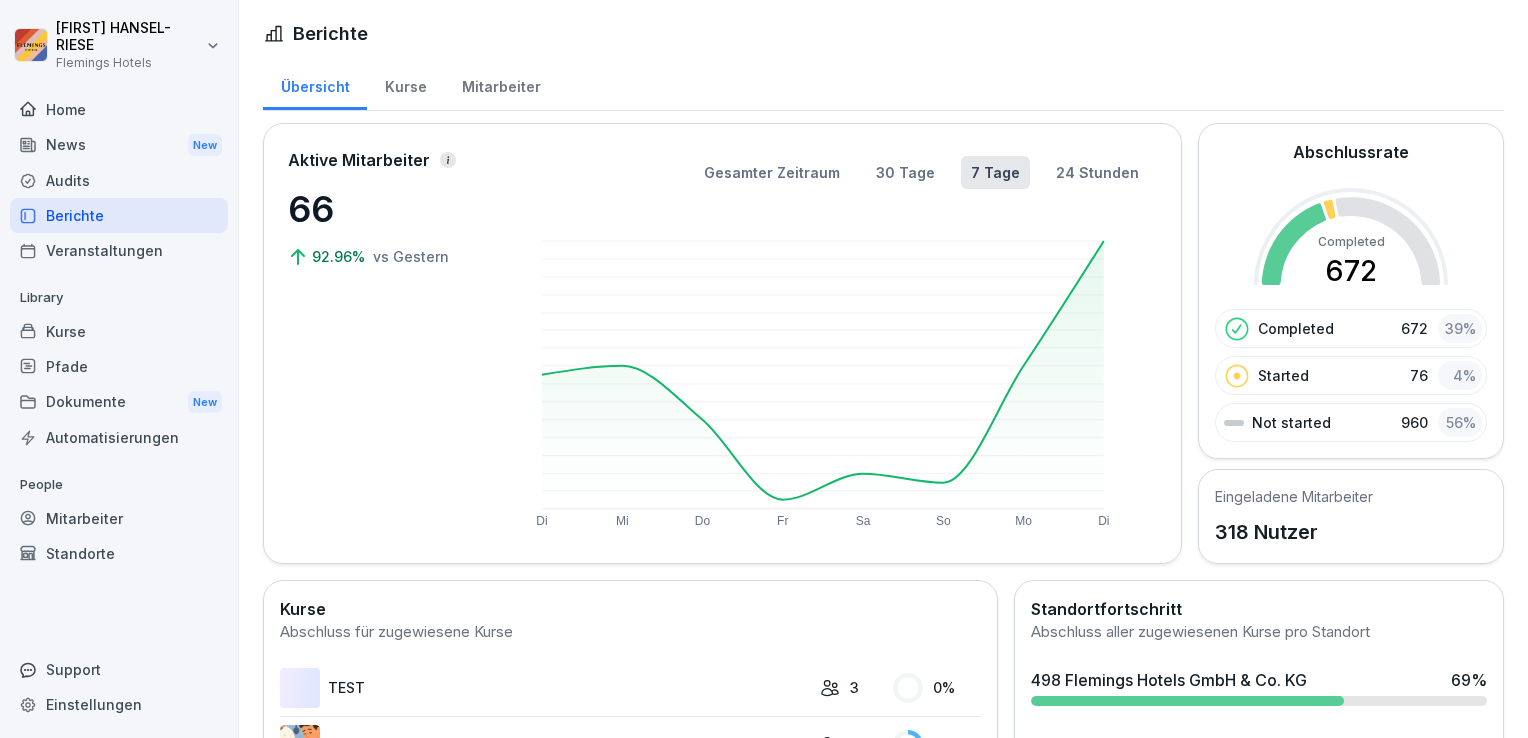 click on "Home" at bounding box center [119, 109] 